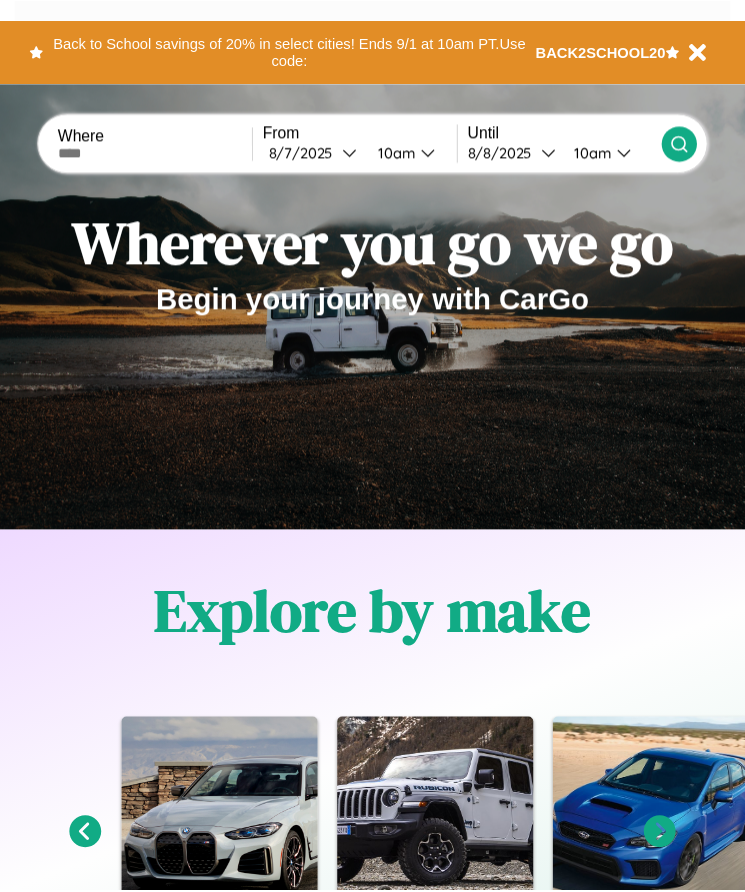 scroll, scrollTop: 0, scrollLeft: 0, axis: both 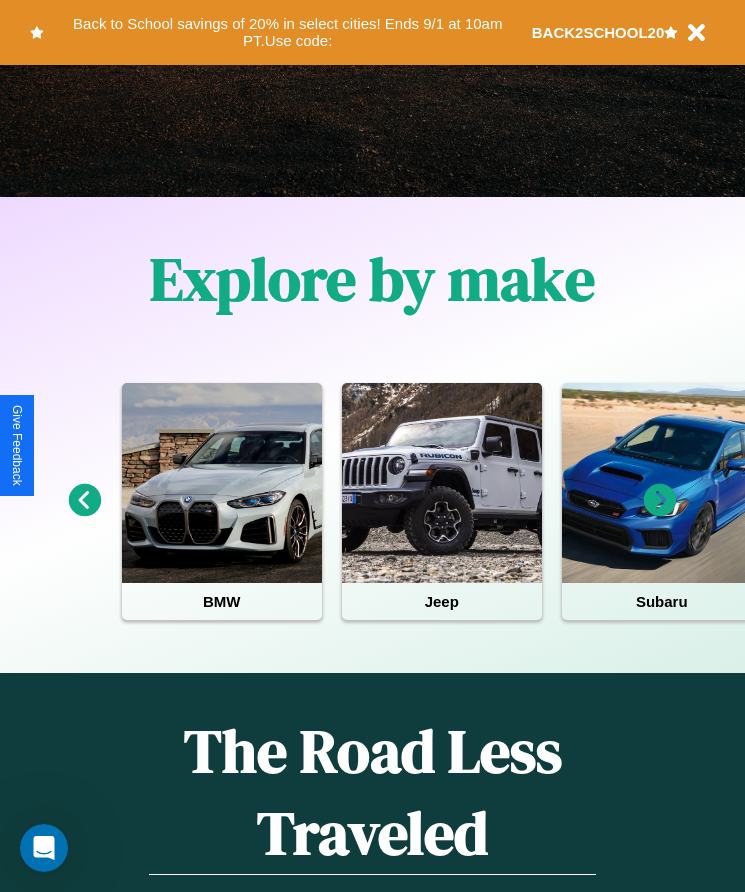 click 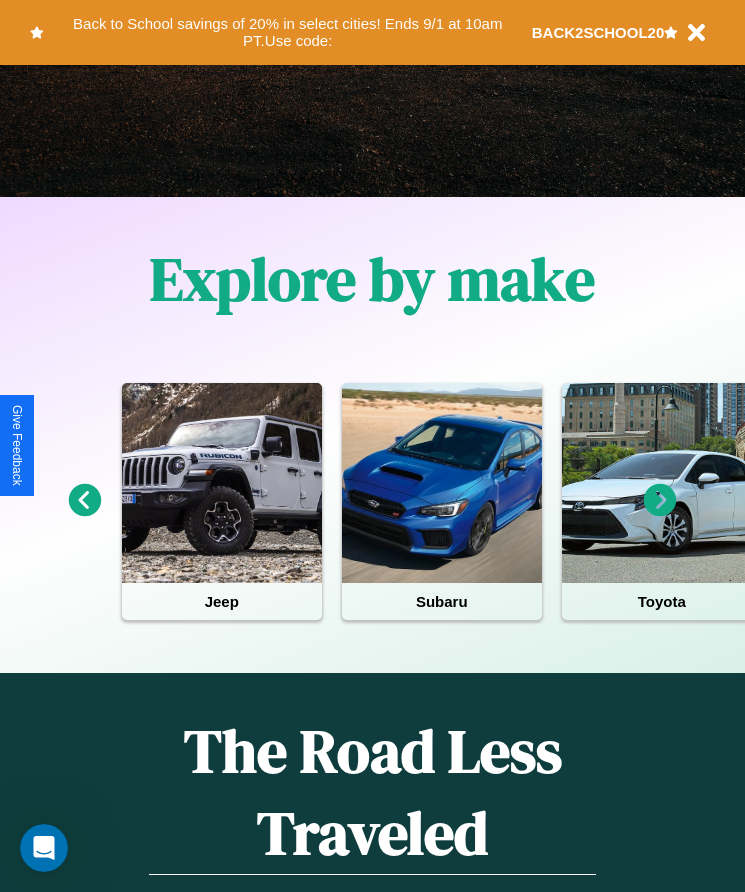 click 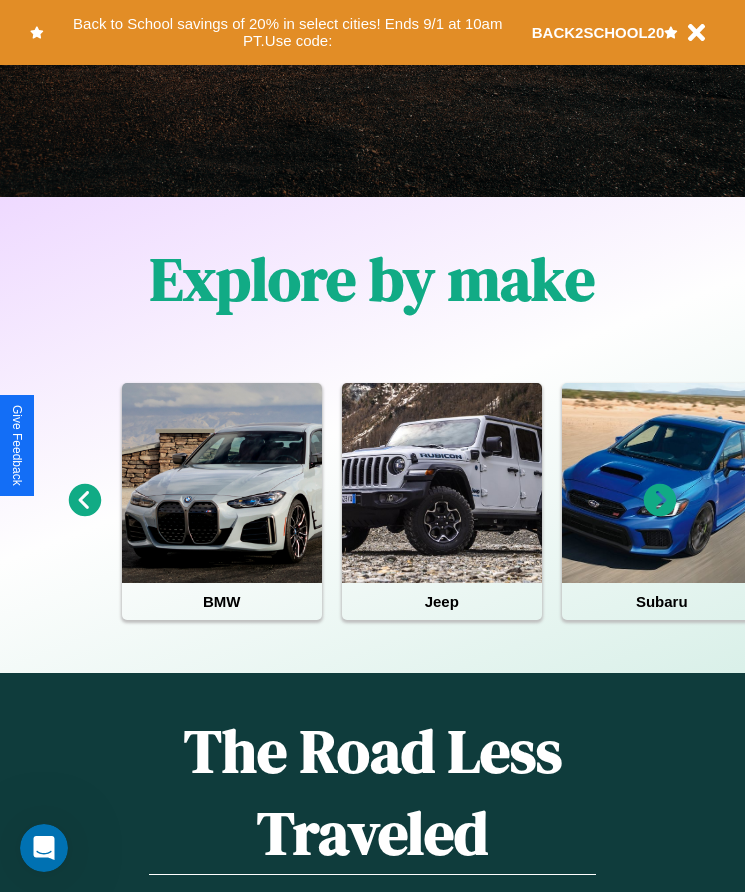 click 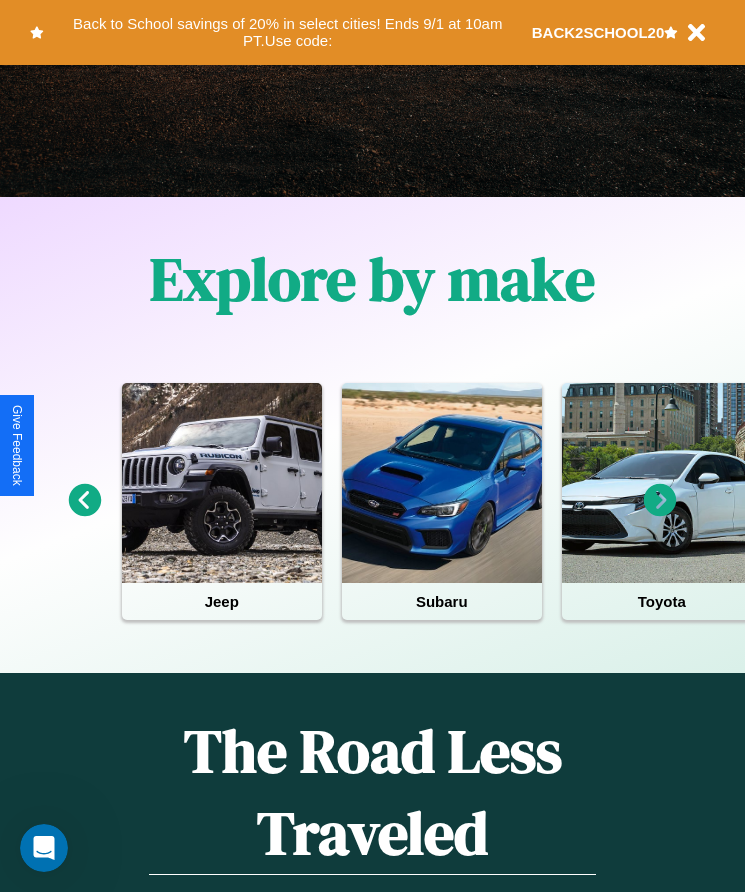 click 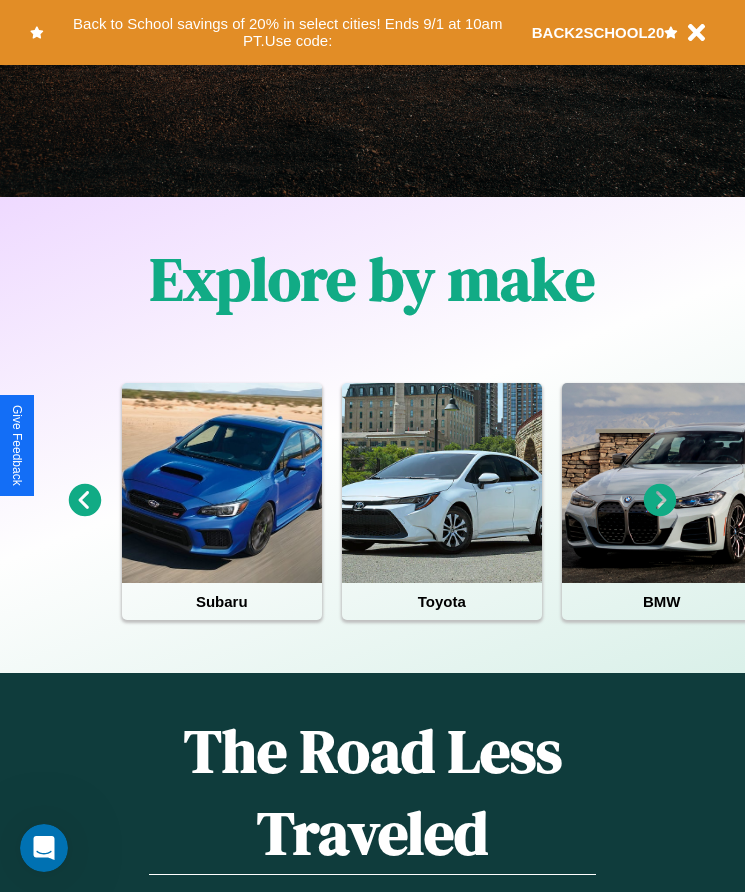 click 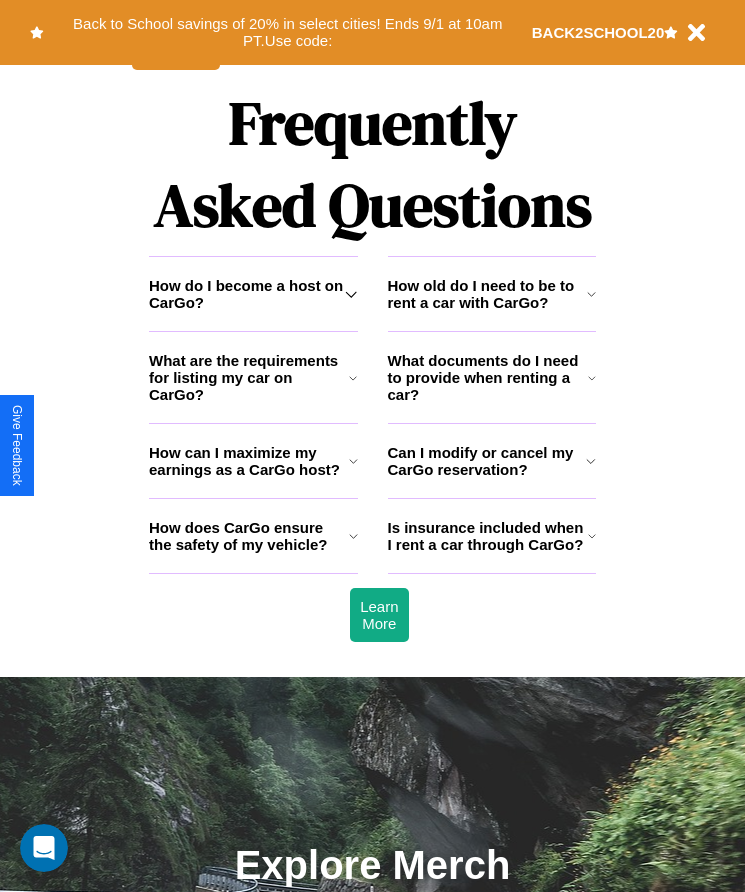 scroll, scrollTop: 2608, scrollLeft: 0, axis: vertical 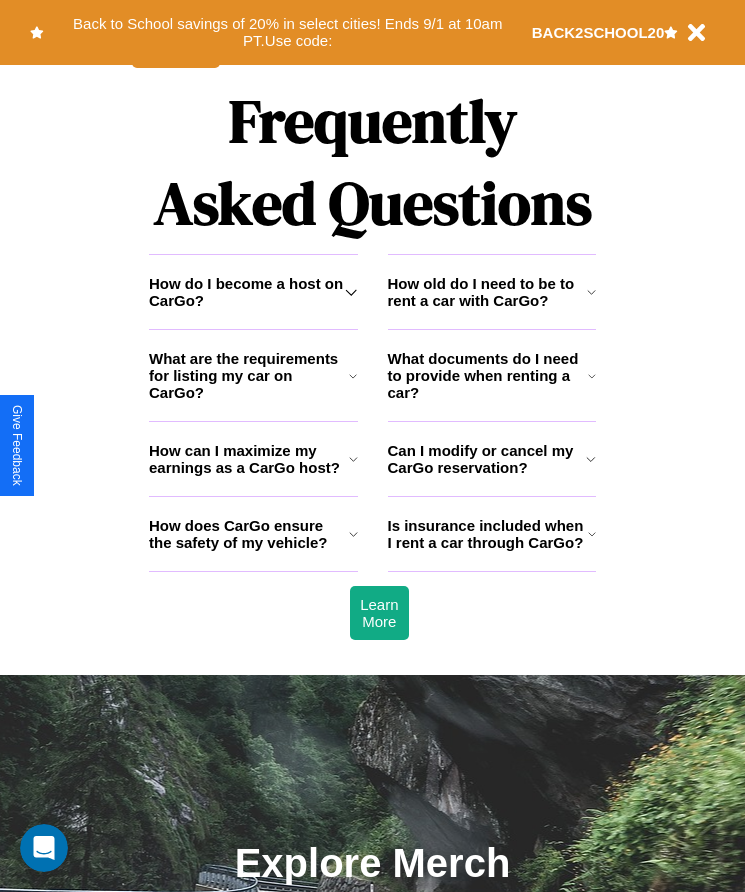 click on "What are the requirements for listing my car on CarGo?" at bounding box center (249, 375) 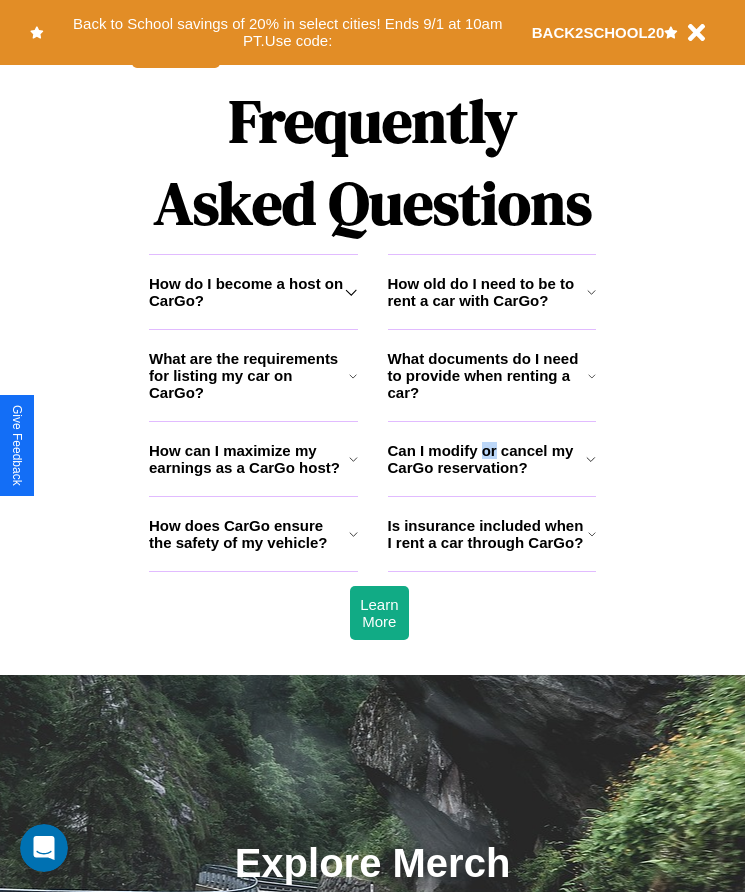 click on "Can I modify or cancel my CarGo reservation?" at bounding box center [487, 459] 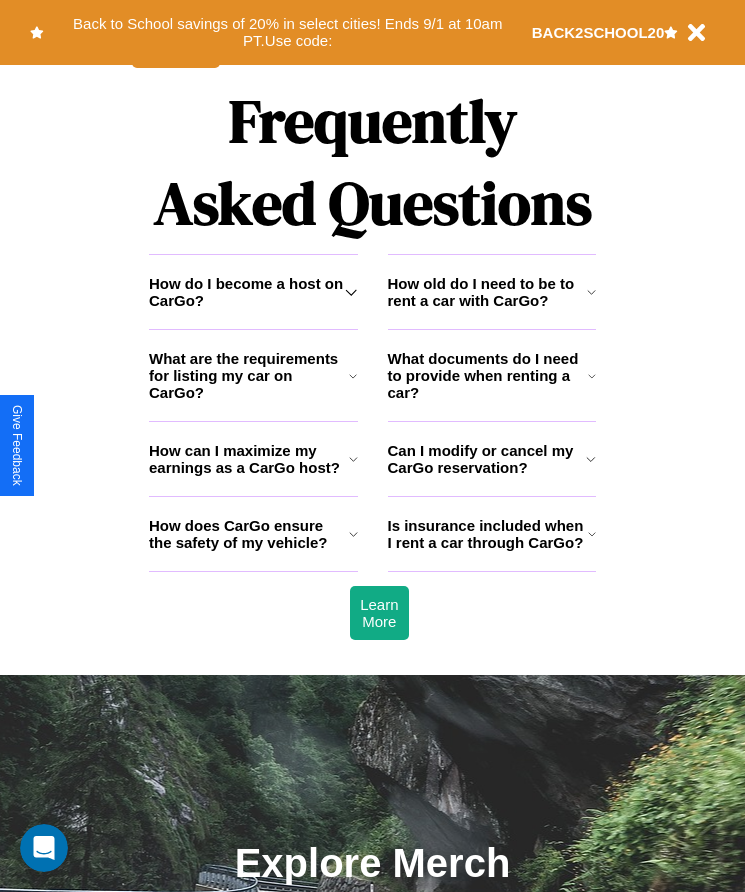 click 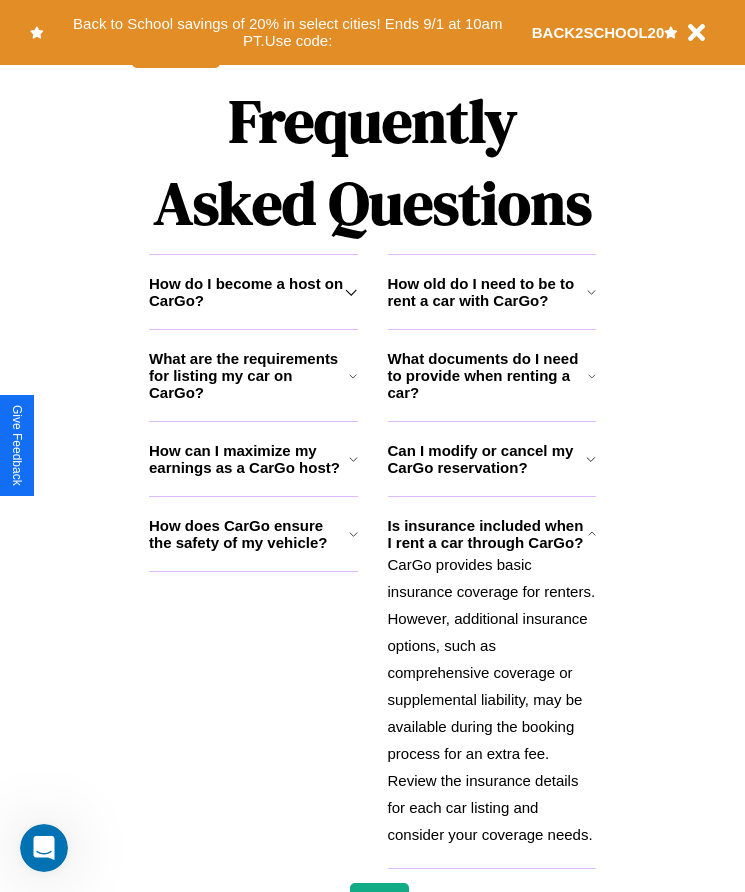 click on "Can I modify or cancel my CarGo reservation?" at bounding box center (487, 459) 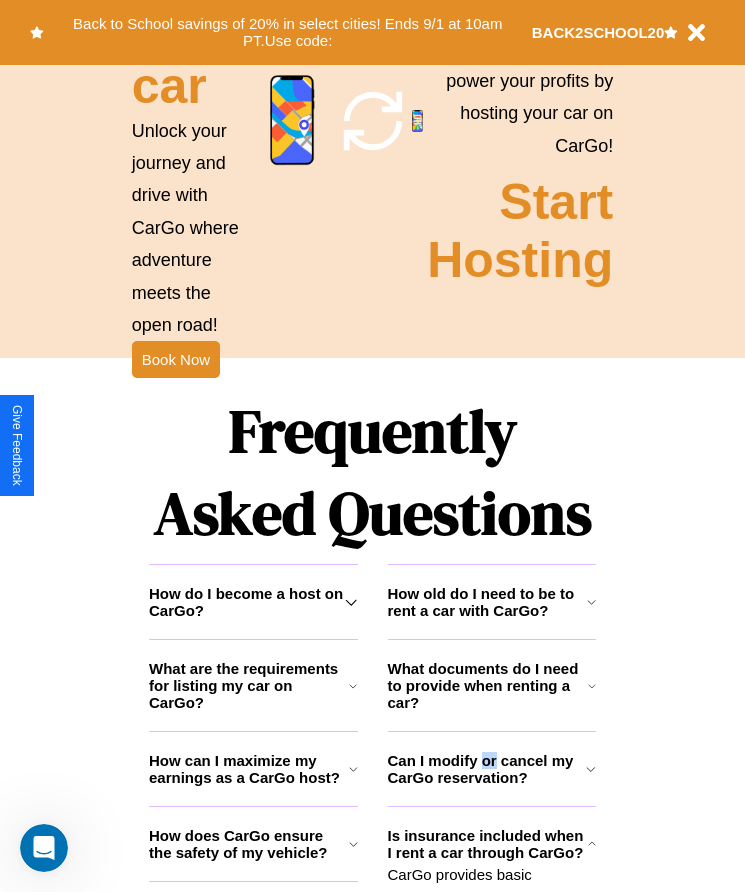scroll, scrollTop: 2245, scrollLeft: 0, axis: vertical 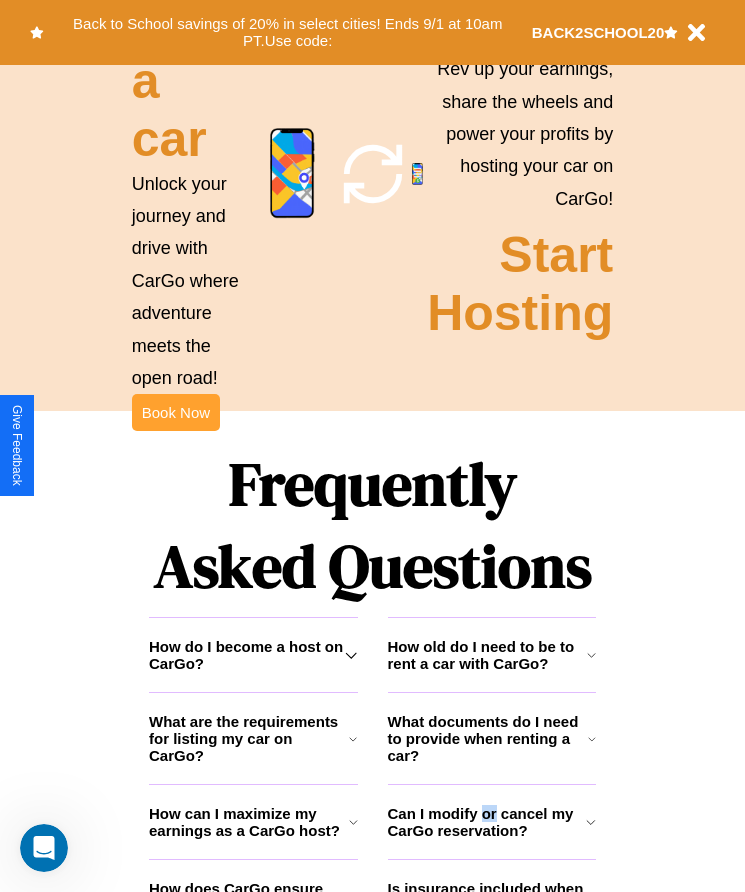 click on "Book Now" at bounding box center (176, 412) 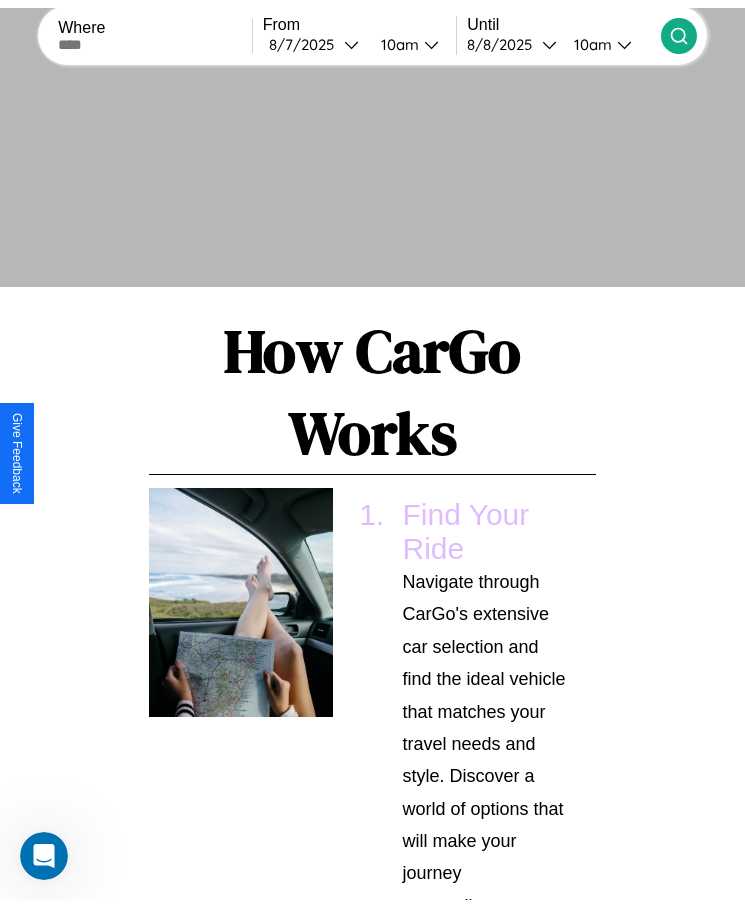 scroll, scrollTop: 0, scrollLeft: 0, axis: both 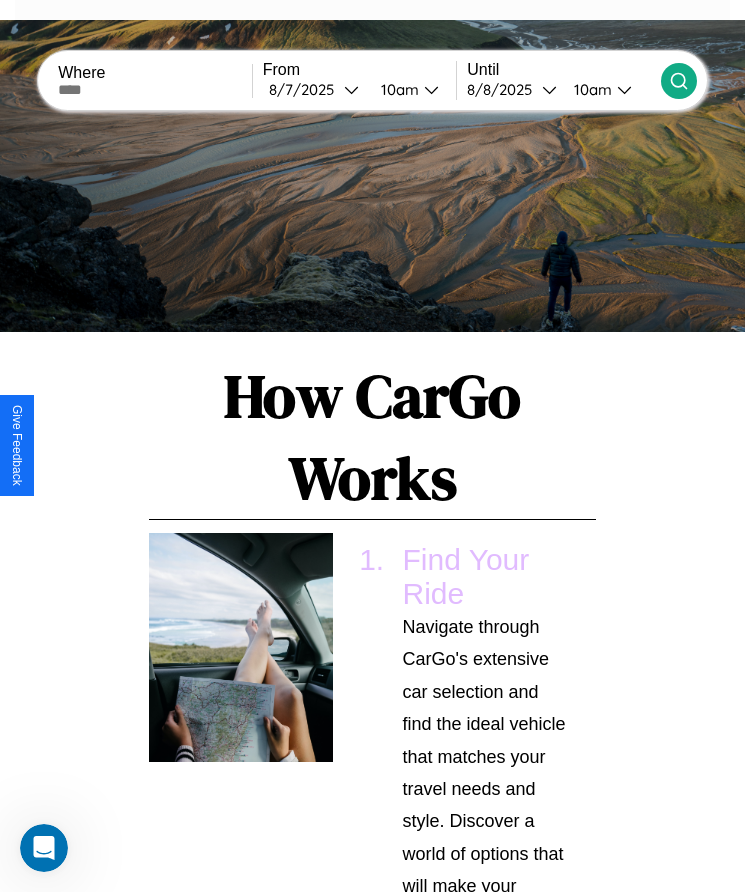 click at bounding box center (155, 90) 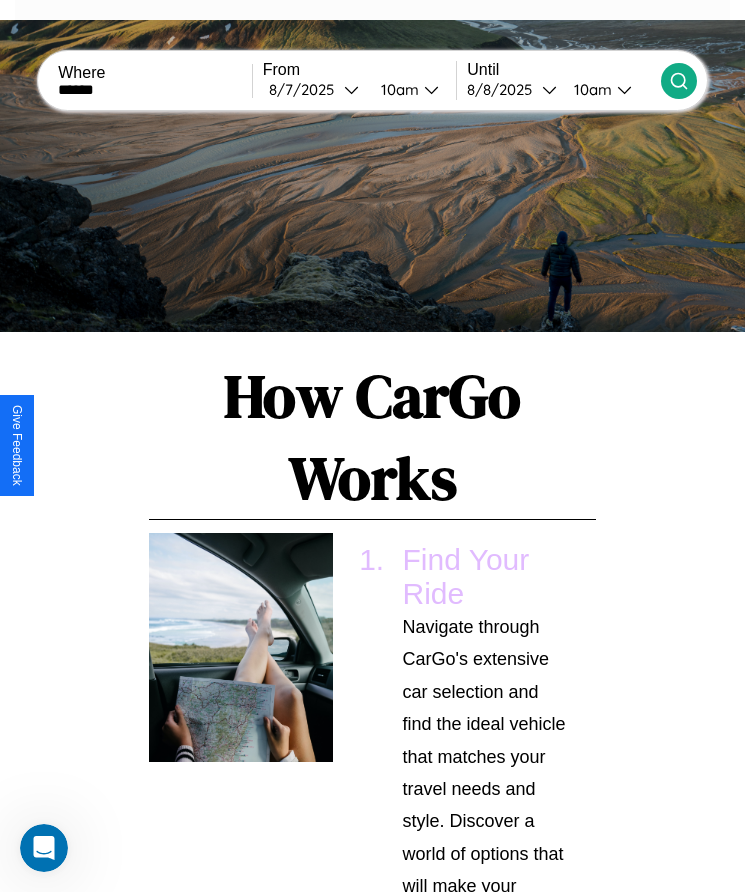 type on "******" 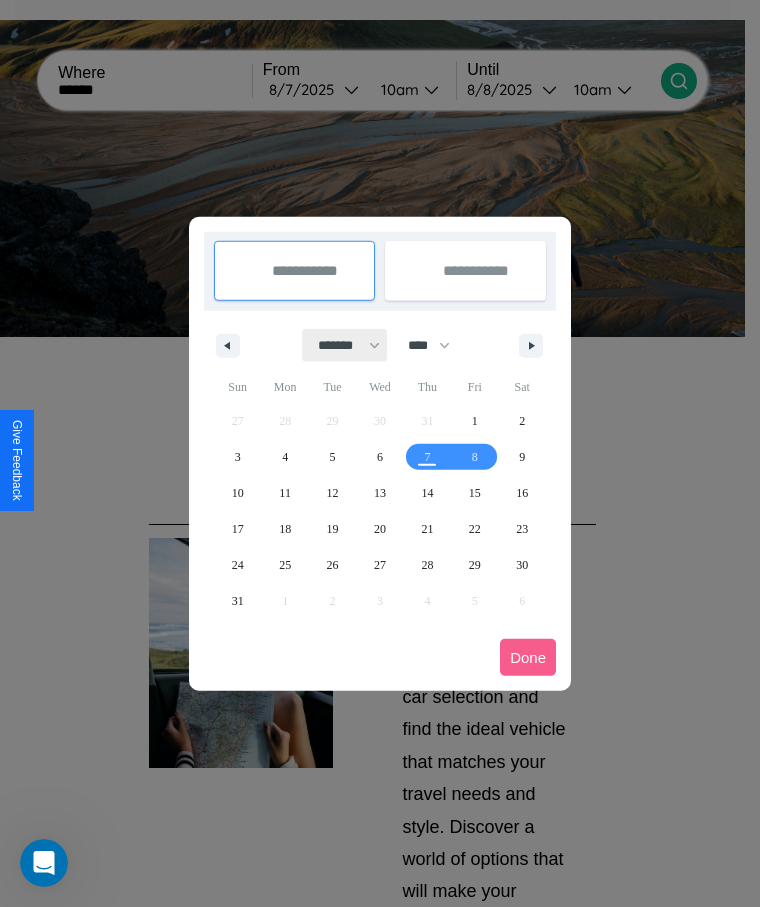 click on "******* ******** ***** ***** *** **** **** ****** ********* ******* ******** ********" at bounding box center [345, 345] 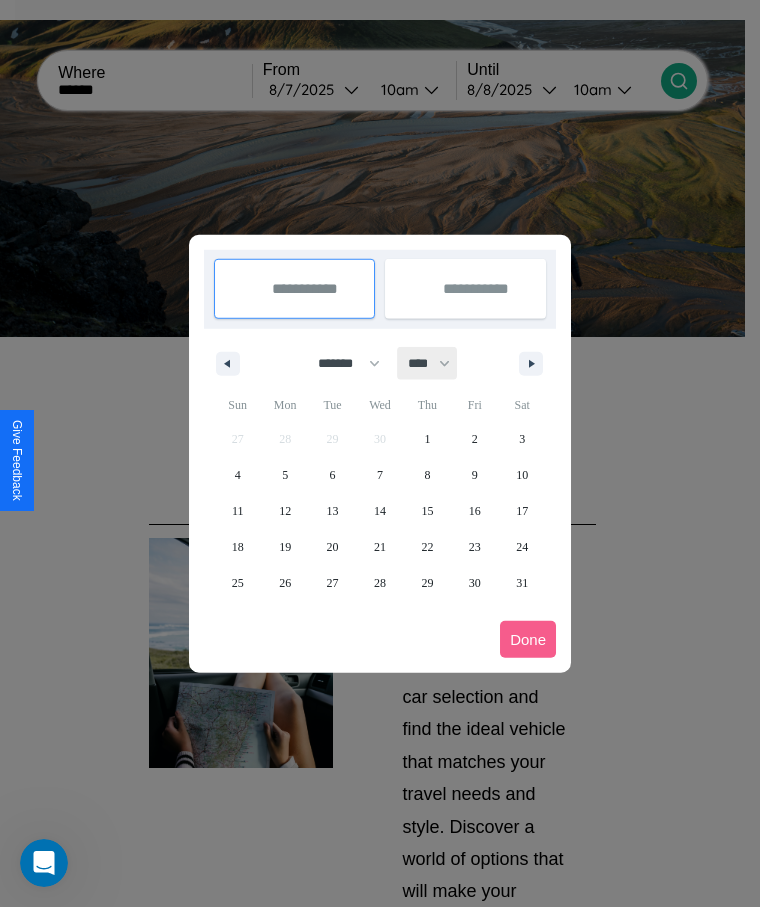 click on "**** **** **** **** **** **** **** **** **** **** **** **** **** **** **** **** **** **** **** **** **** **** **** **** **** **** **** **** **** **** **** **** **** **** **** **** **** **** **** **** **** **** **** **** **** **** **** **** **** **** **** **** **** **** **** **** **** **** **** **** **** **** **** **** **** **** **** **** **** **** **** **** **** **** **** **** **** **** **** **** **** **** **** **** **** **** **** **** **** **** **** **** **** **** **** **** **** **** **** **** **** **** **** **** **** **** **** **** **** **** **** **** **** **** **** **** **** **** **** **** ****" at bounding box center [428, 363] 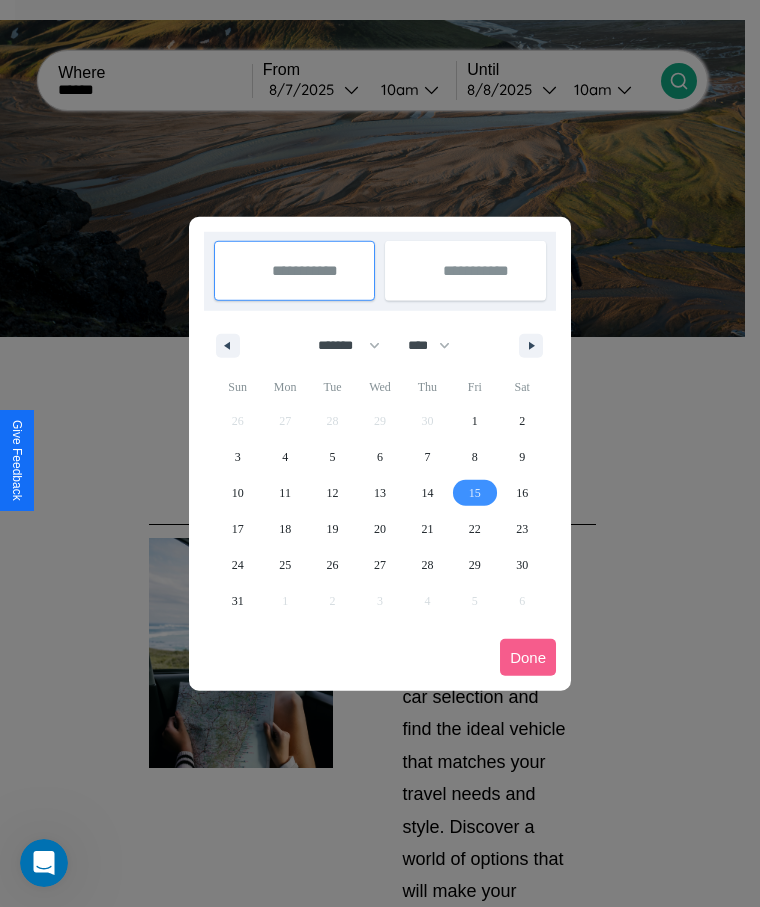 click on "15" at bounding box center (475, 493) 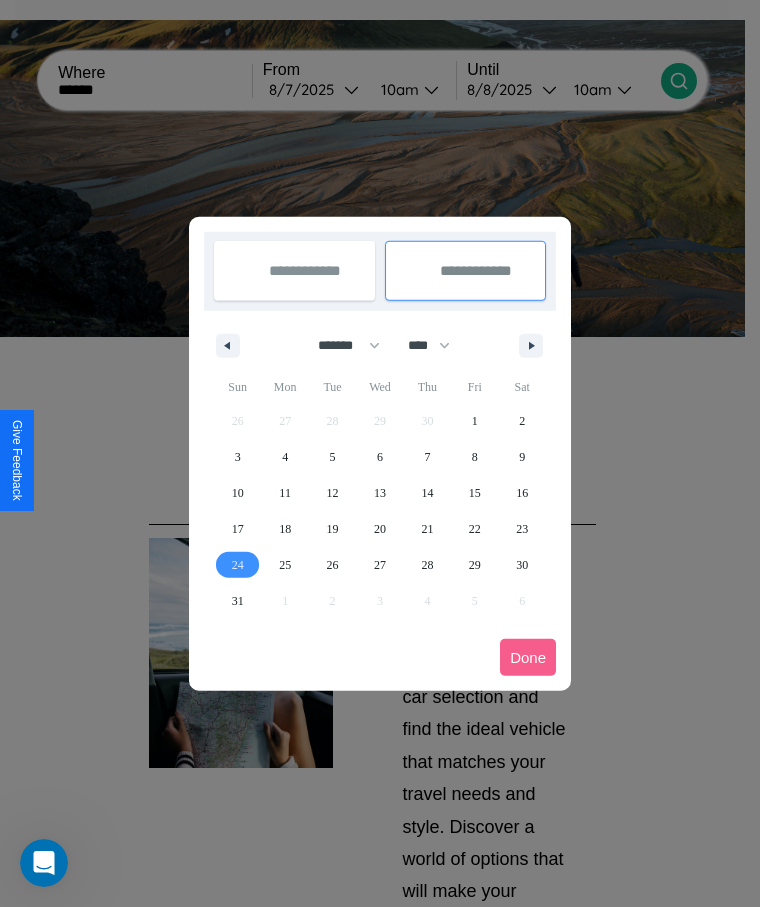 click on "24" at bounding box center [238, 565] 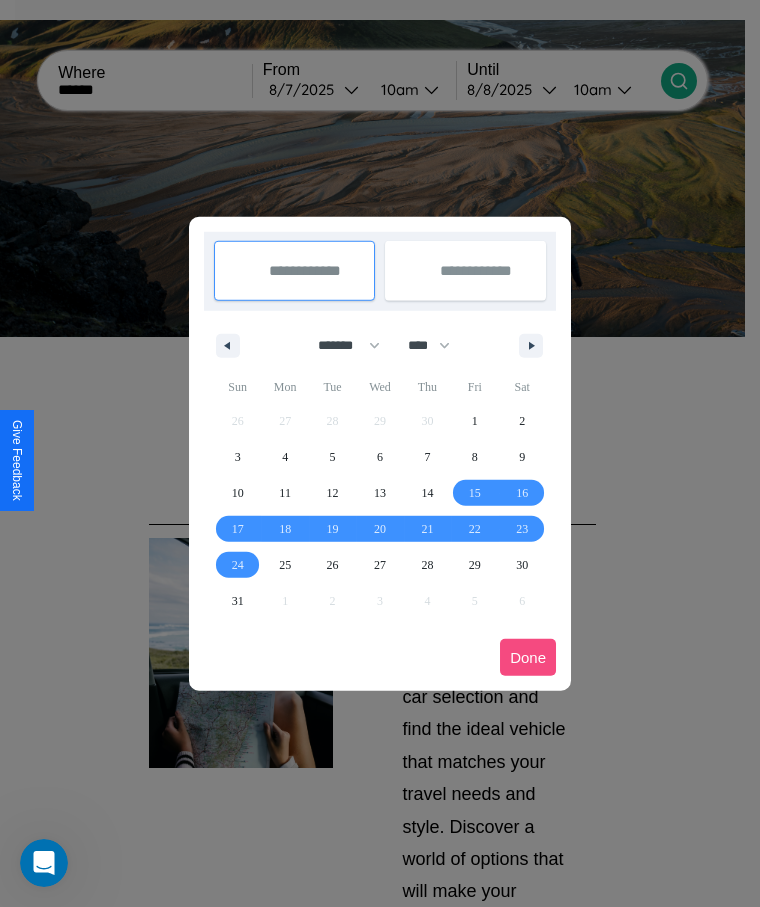 click on "Done" at bounding box center [528, 657] 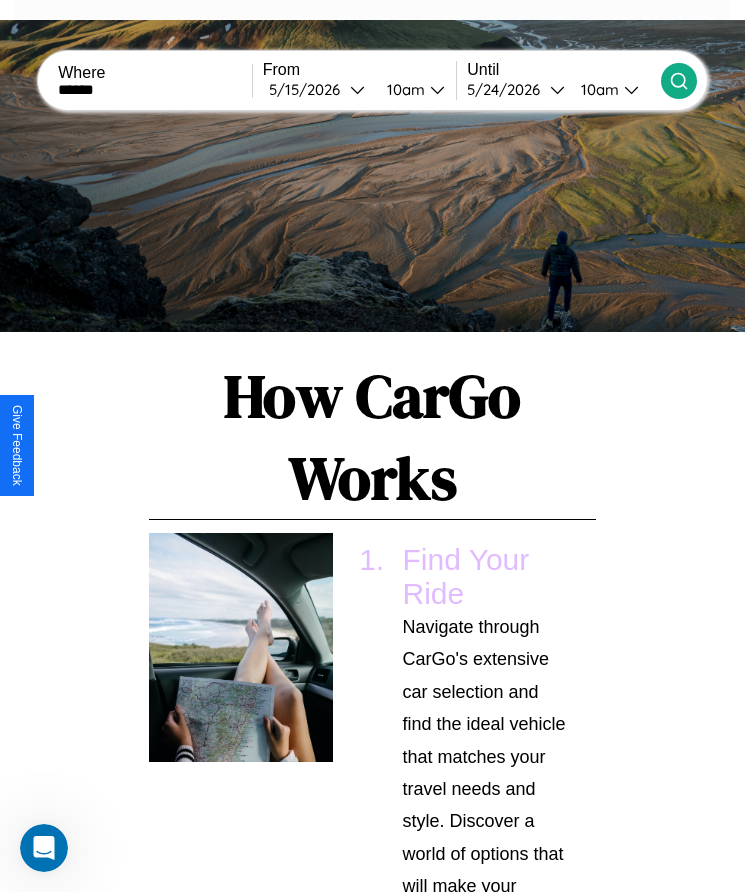 click 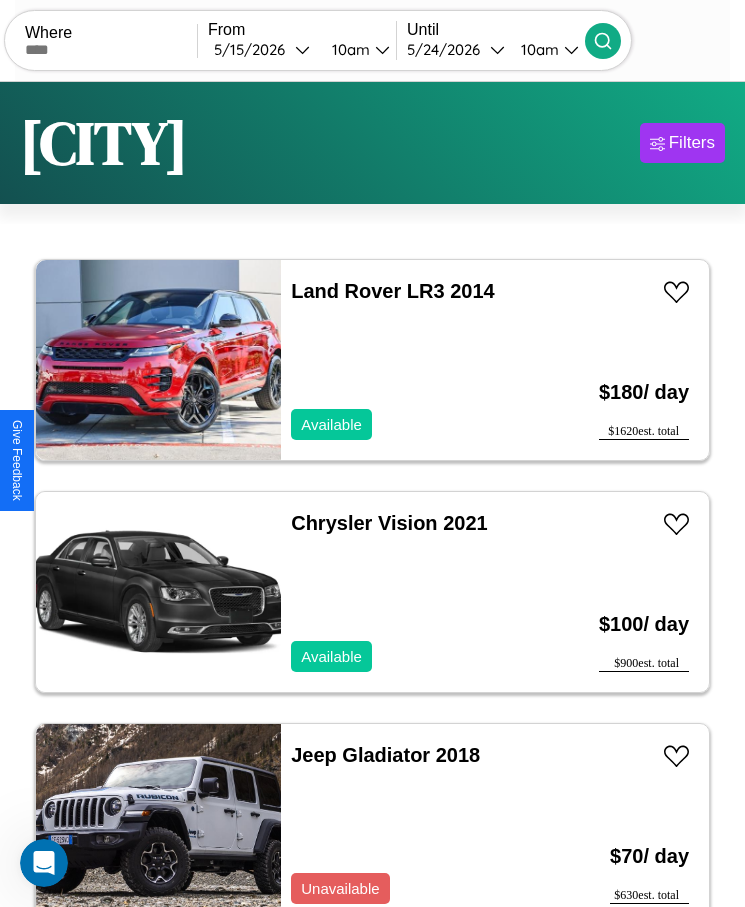 scroll, scrollTop: 50, scrollLeft: 0, axis: vertical 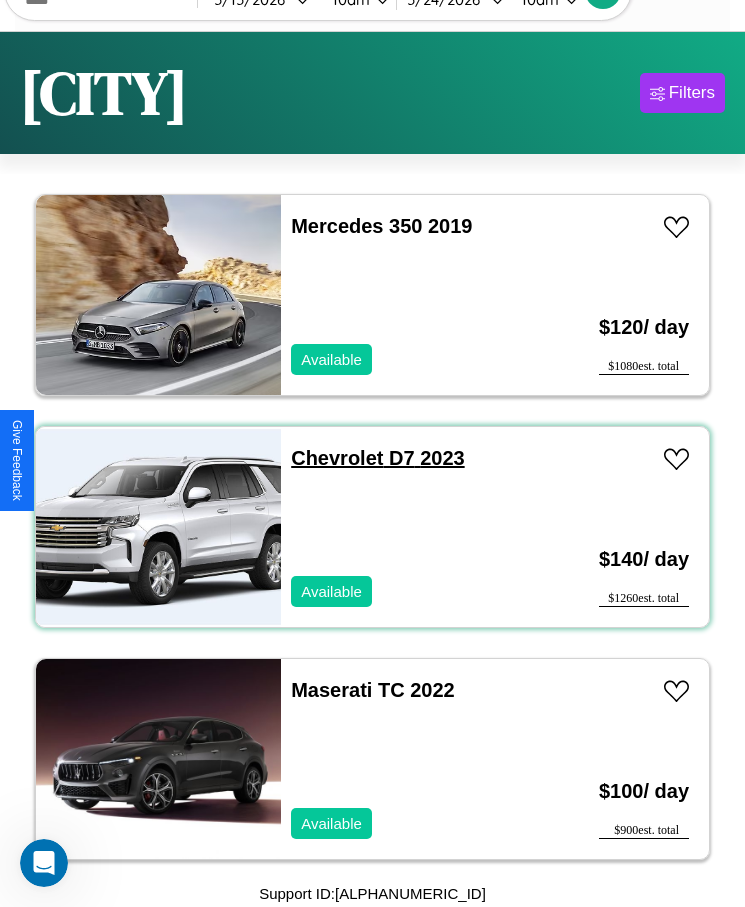 click on "Chevrolet   D7   2023" at bounding box center [377, 458] 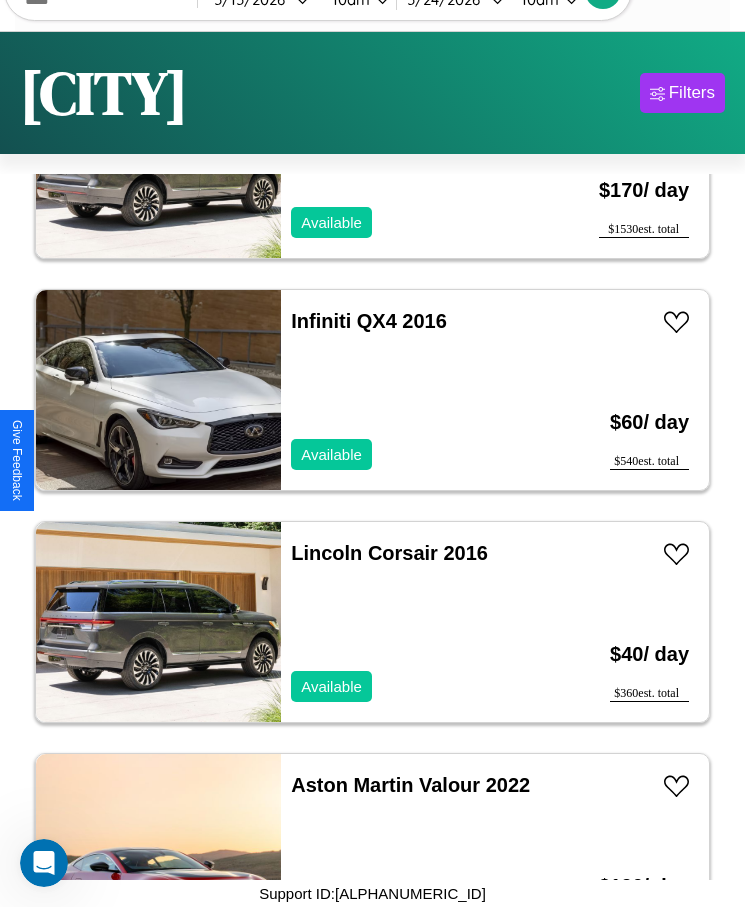 scroll, scrollTop: 20199, scrollLeft: 0, axis: vertical 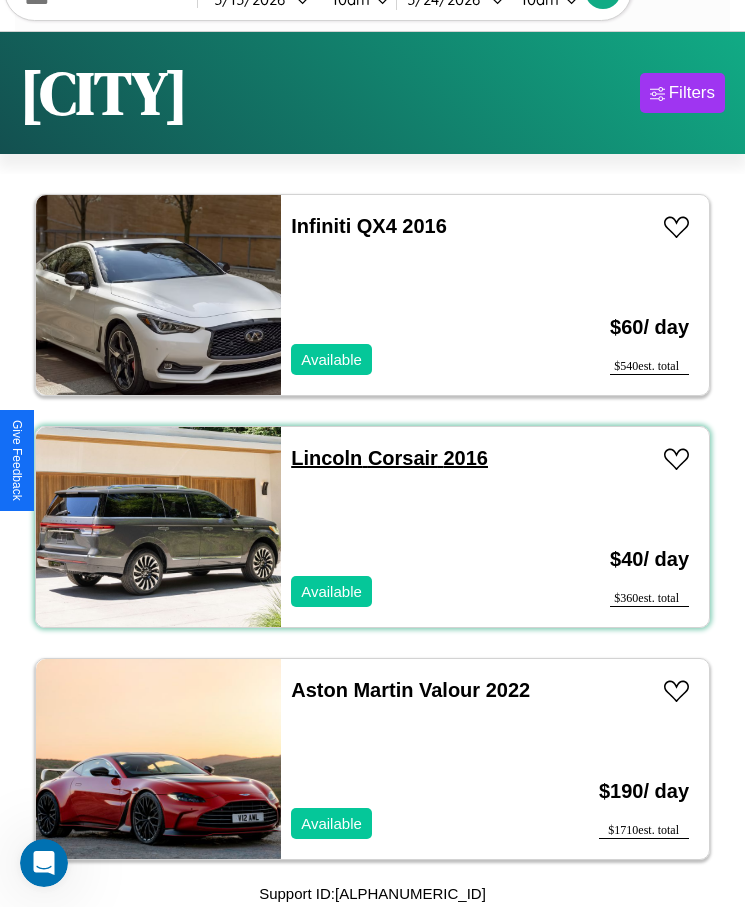 click on "Lincoln   Corsair   2016" at bounding box center [389, 458] 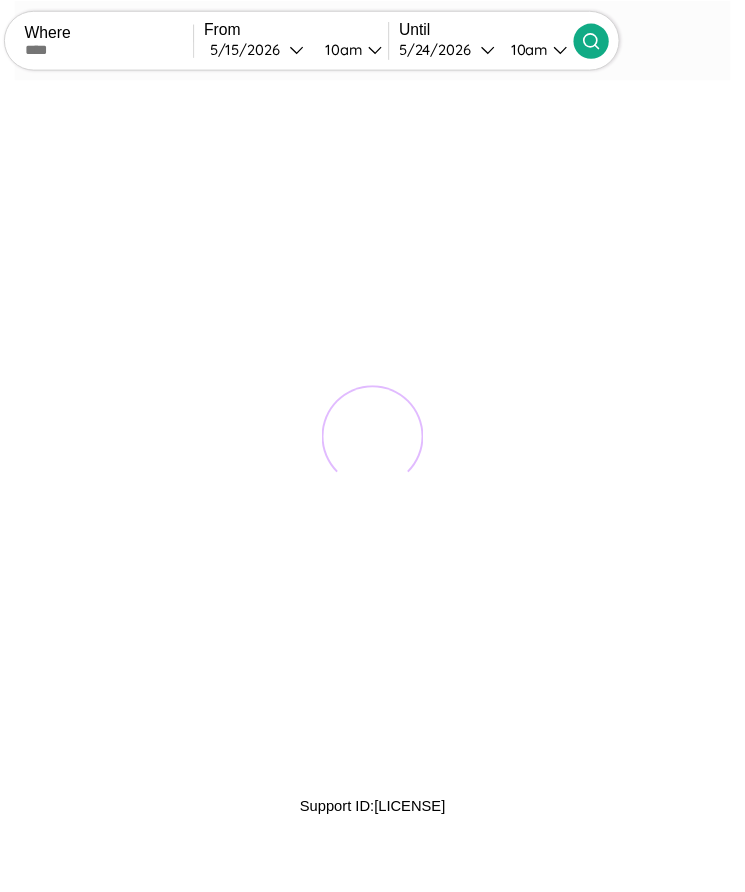 scroll, scrollTop: 0, scrollLeft: 0, axis: both 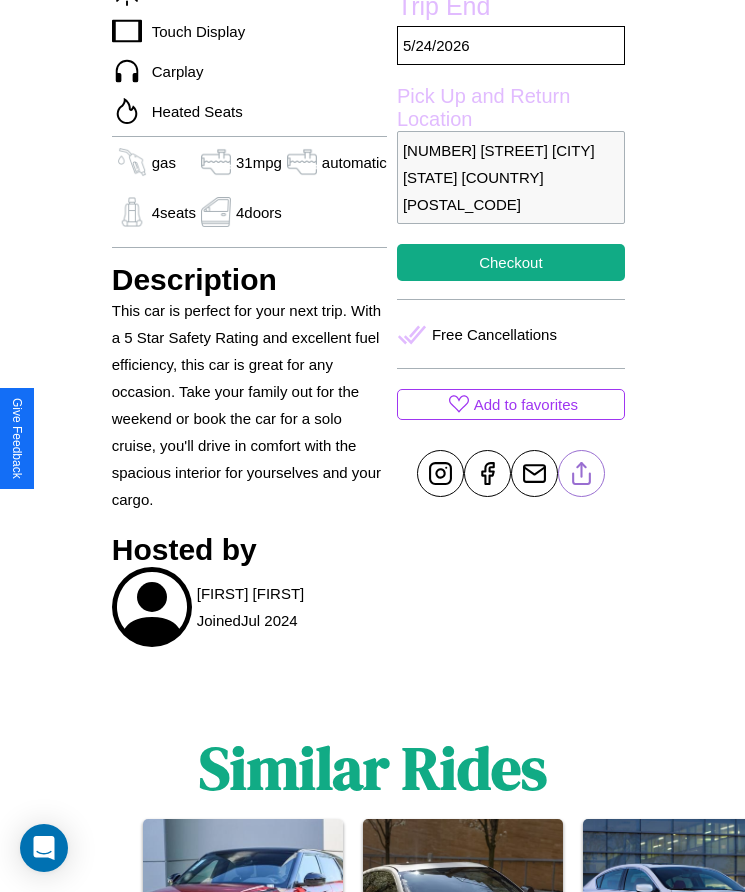 click 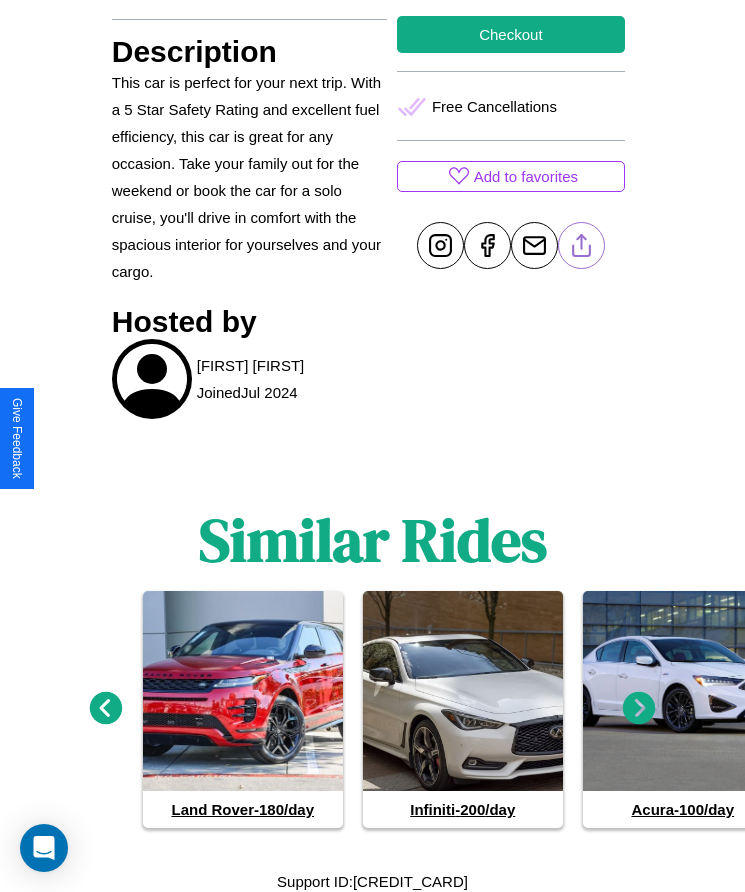 scroll, scrollTop: 958, scrollLeft: 0, axis: vertical 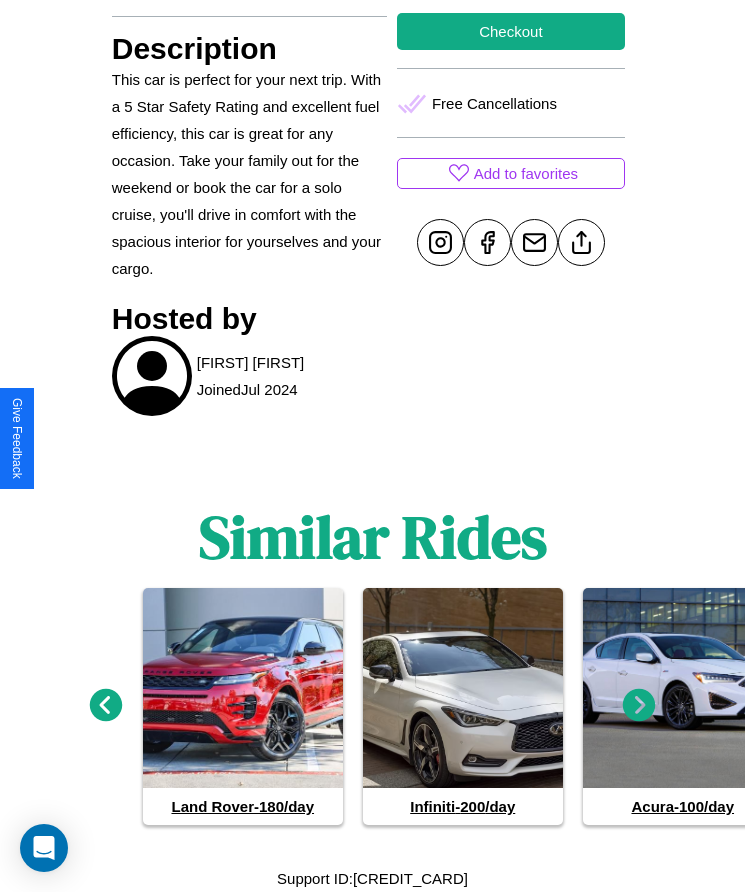 click 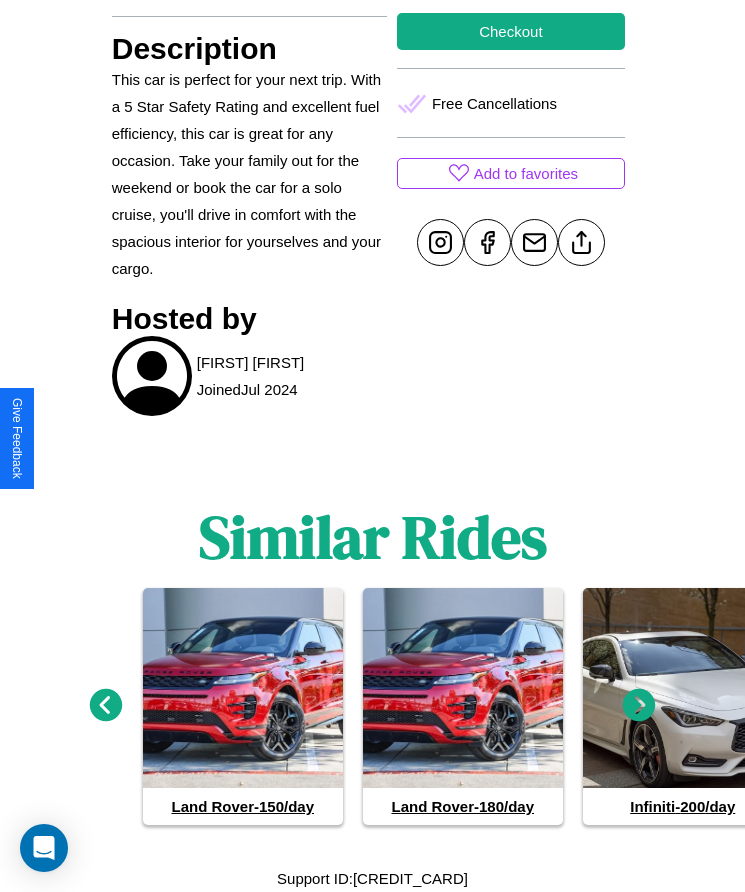 click 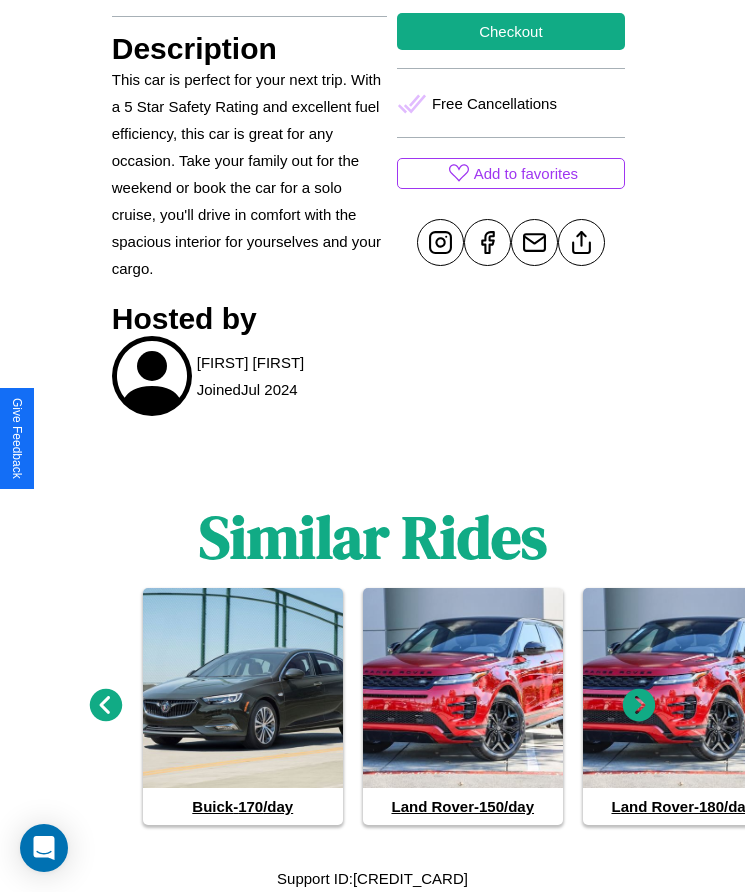click 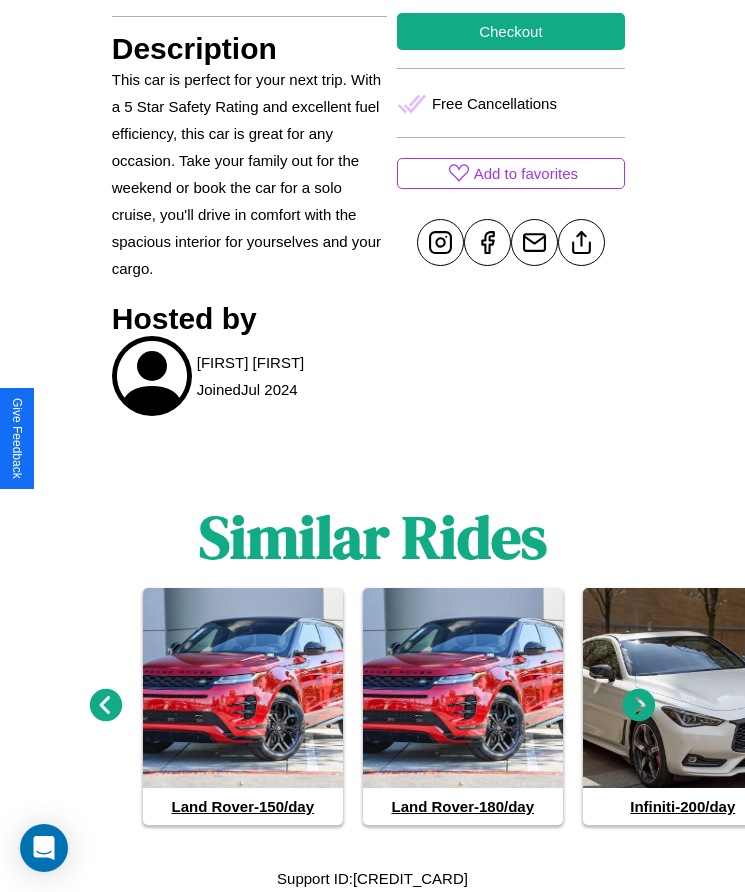 click 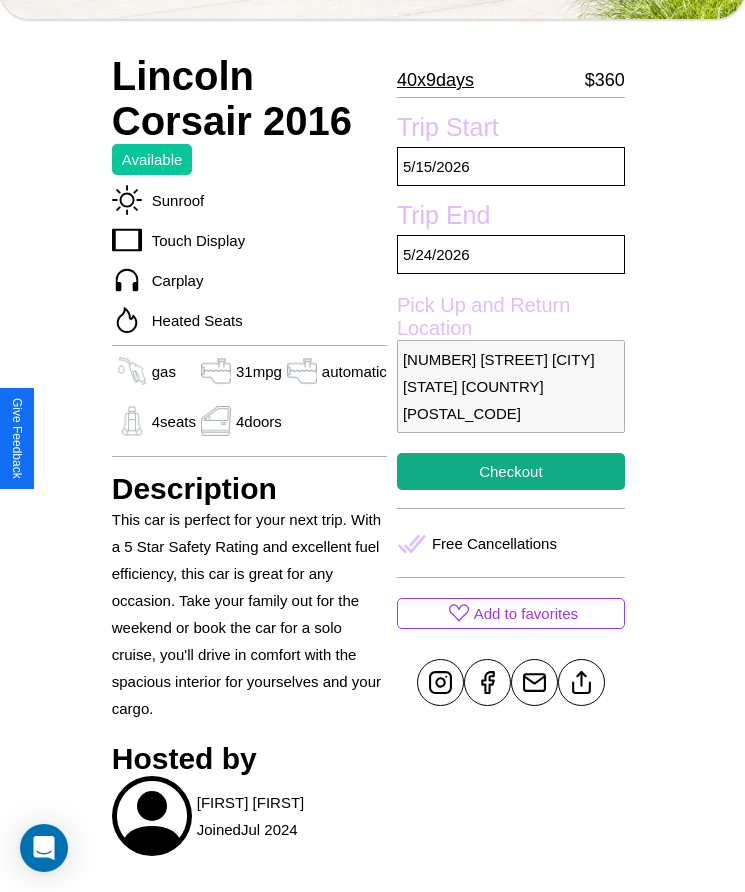 scroll, scrollTop: 516, scrollLeft: 0, axis: vertical 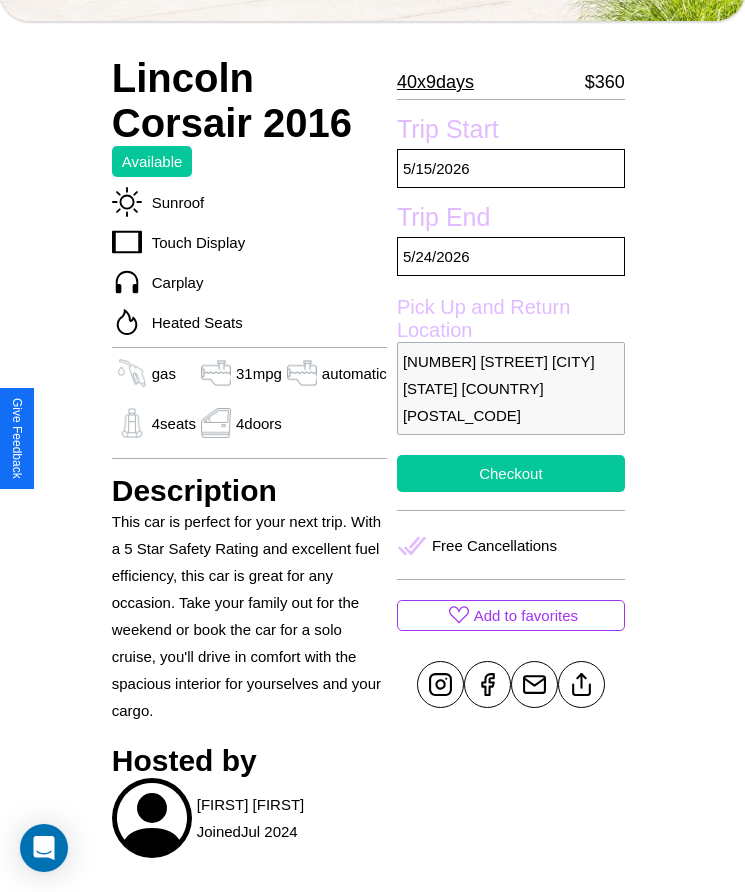 click on "Checkout" at bounding box center (511, 473) 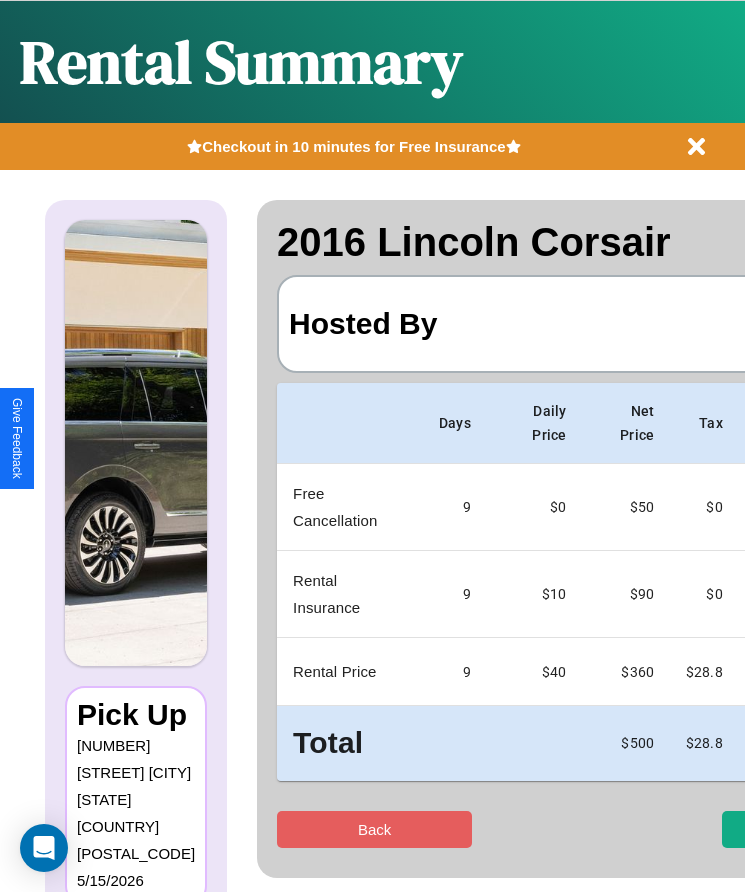 scroll, scrollTop: 0, scrollLeft: 132, axis: horizontal 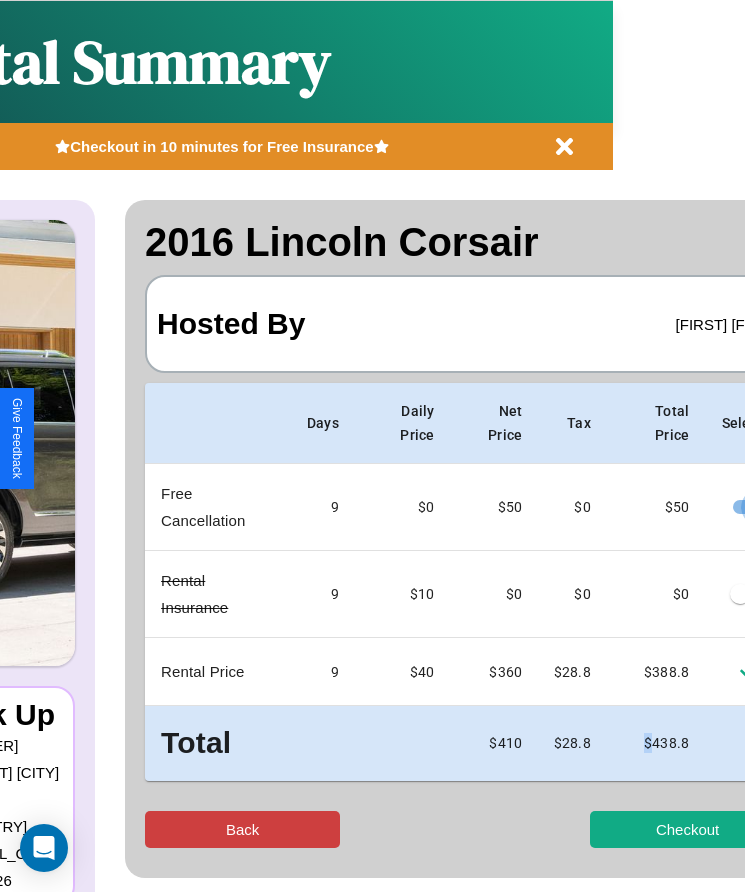 click on "Back" at bounding box center (242, 829) 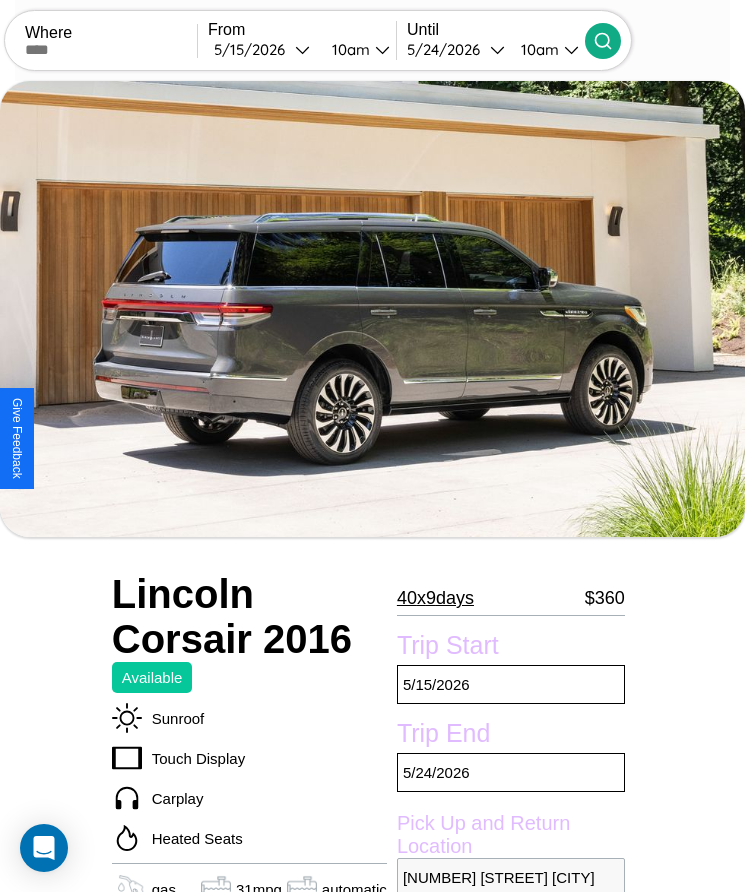 scroll, scrollTop: 516, scrollLeft: 0, axis: vertical 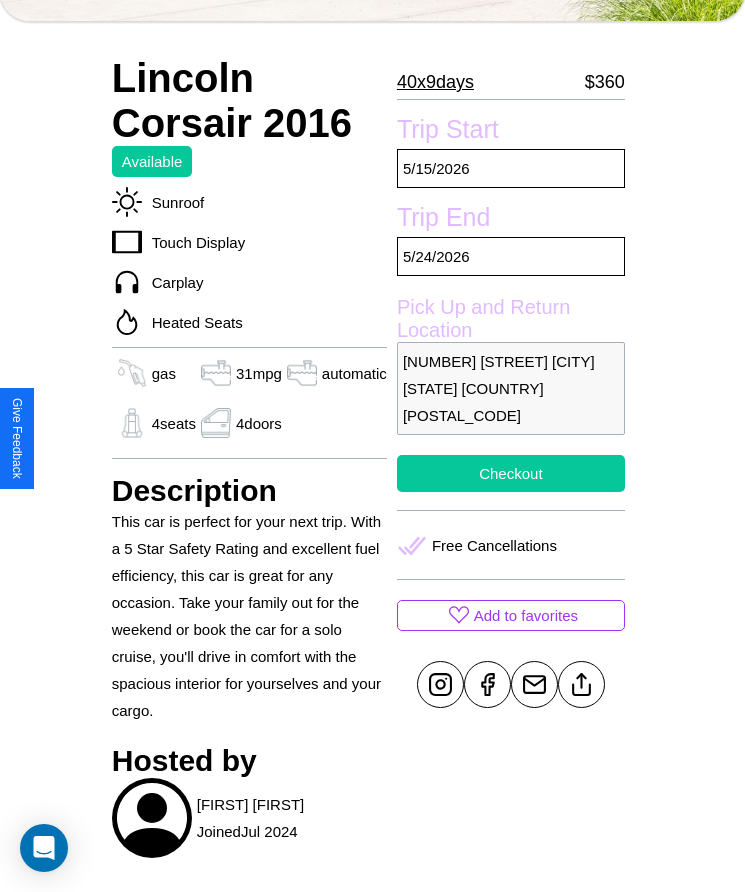 click on "Checkout" at bounding box center [511, 473] 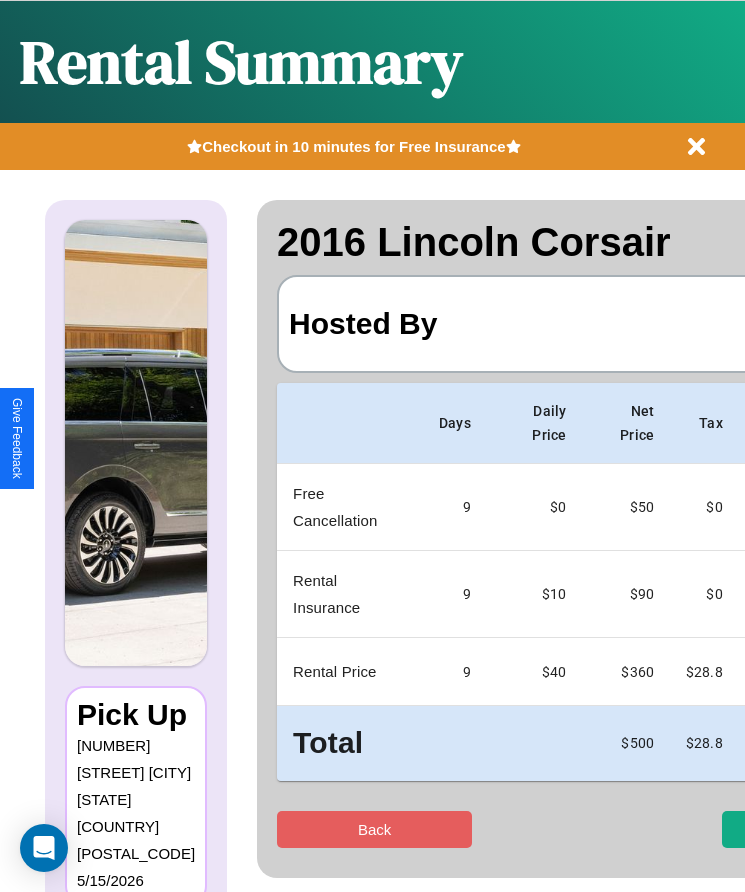 scroll, scrollTop: 0, scrollLeft: 132, axis: horizontal 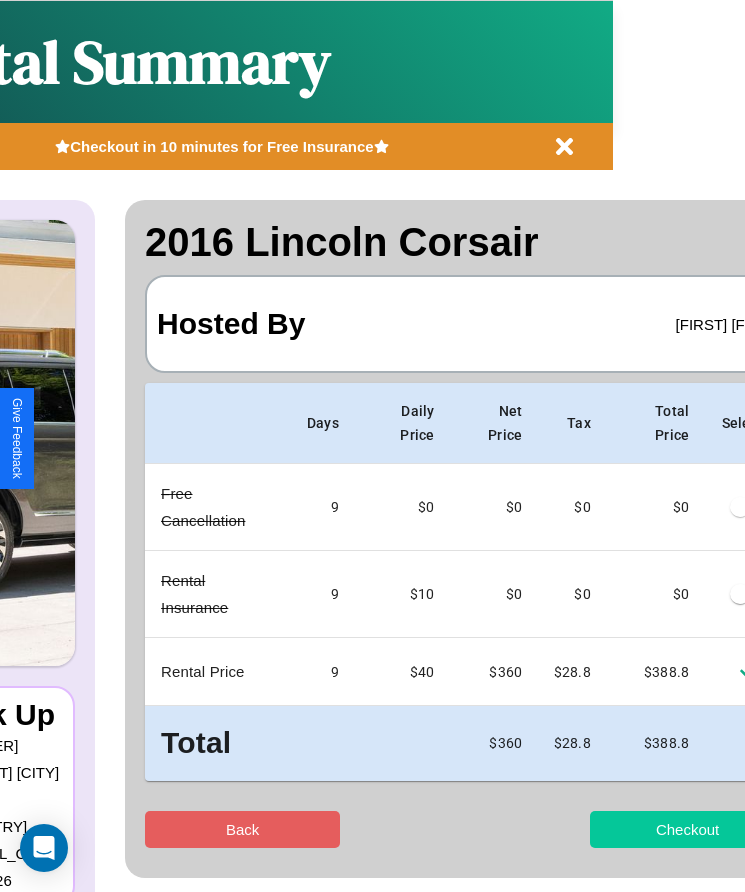 click on "Checkout" at bounding box center (687, 829) 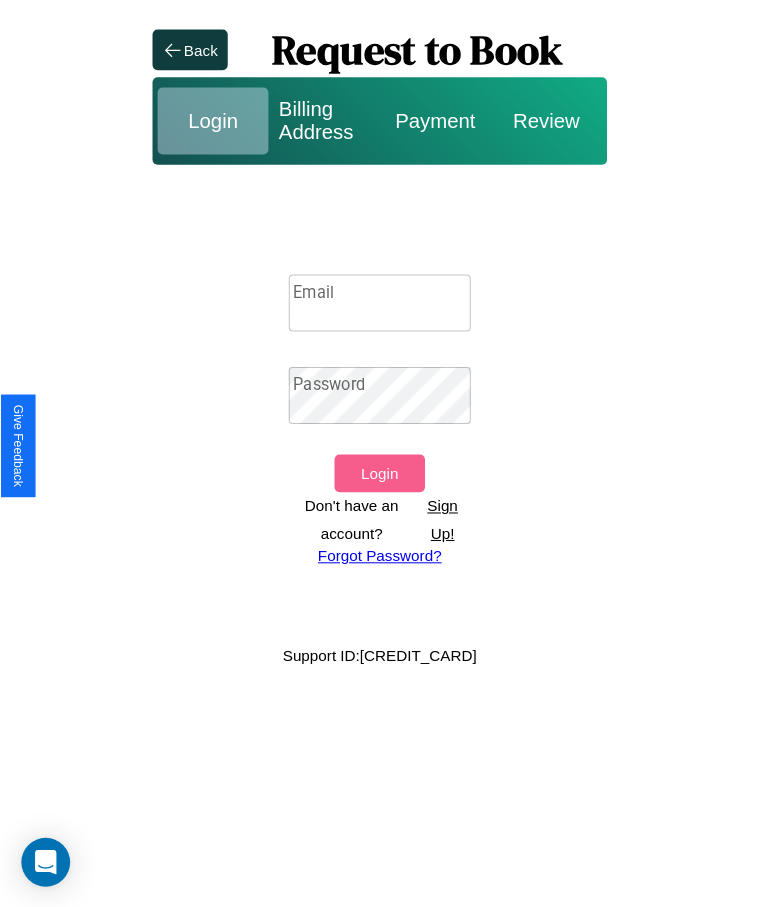 scroll, scrollTop: 0, scrollLeft: 0, axis: both 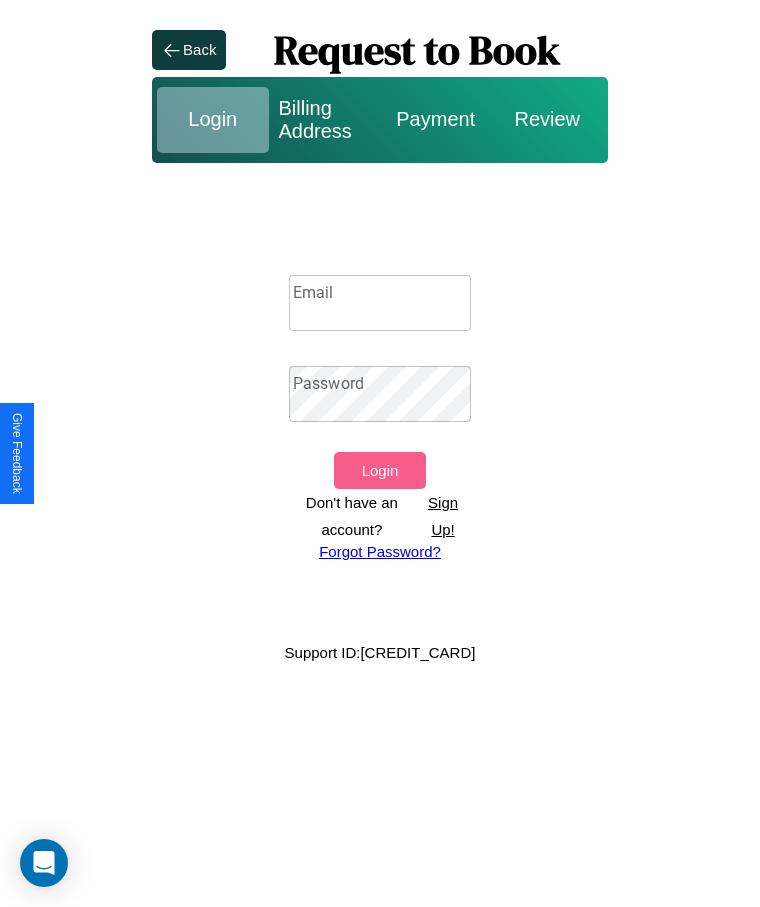 click on "Sign Up!" at bounding box center [443, 516] 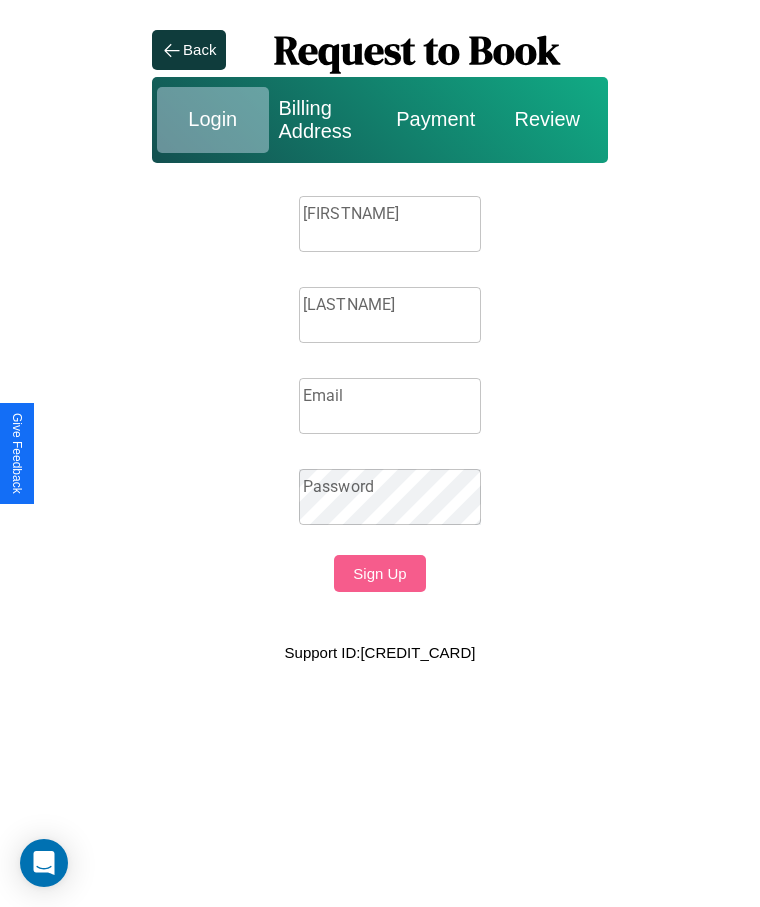 click on "Firstname" at bounding box center (390, 224) 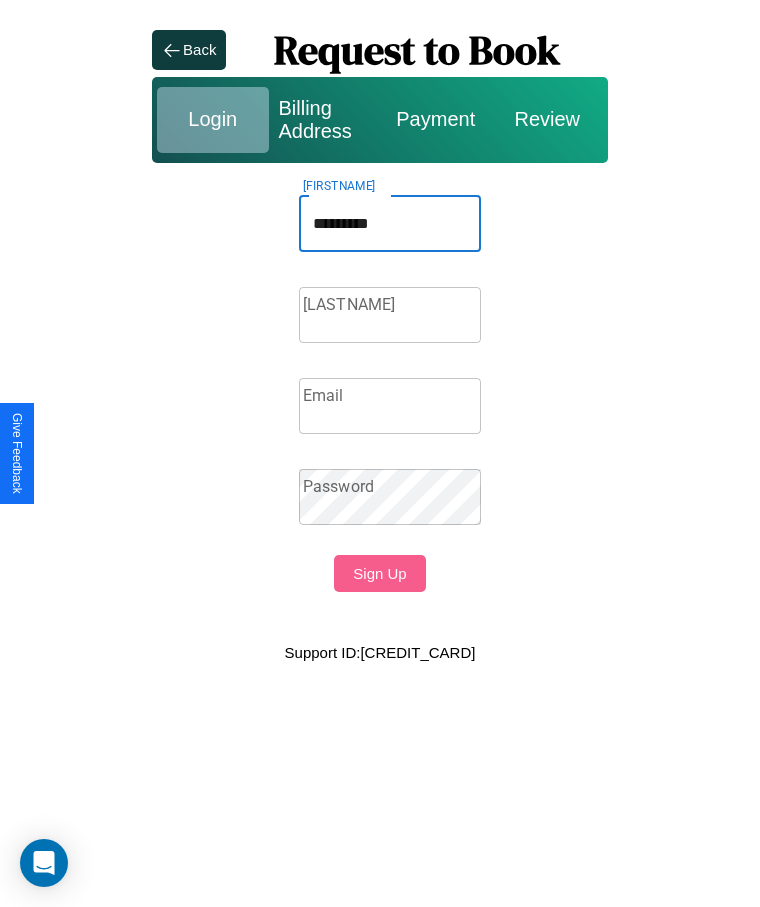 type on "*********" 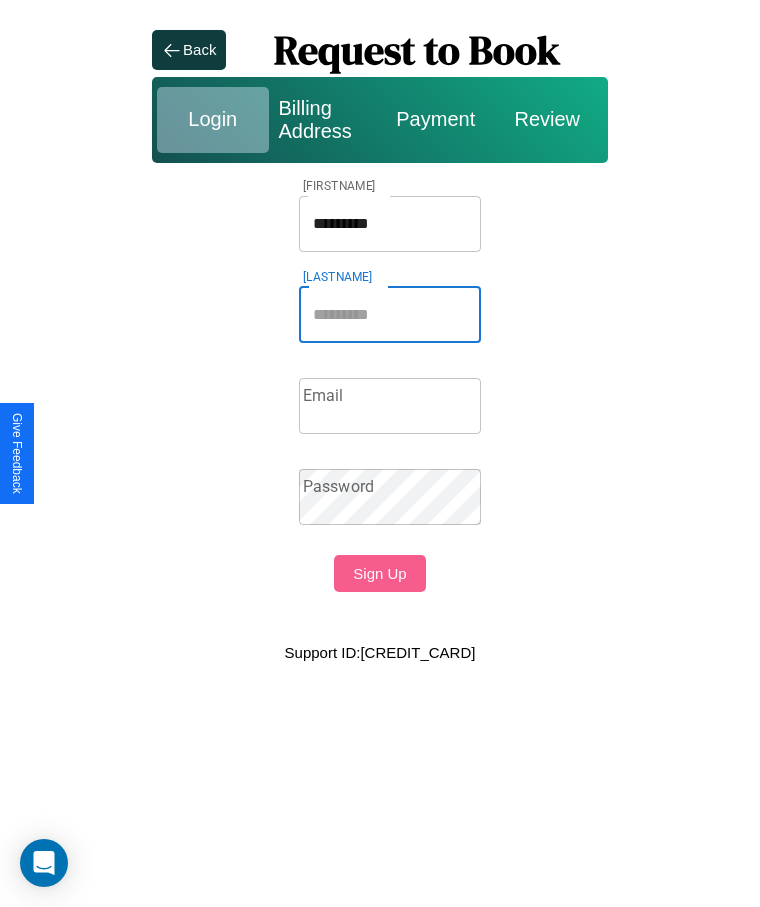 click on "Lastname" at bounding box center [390, 315] 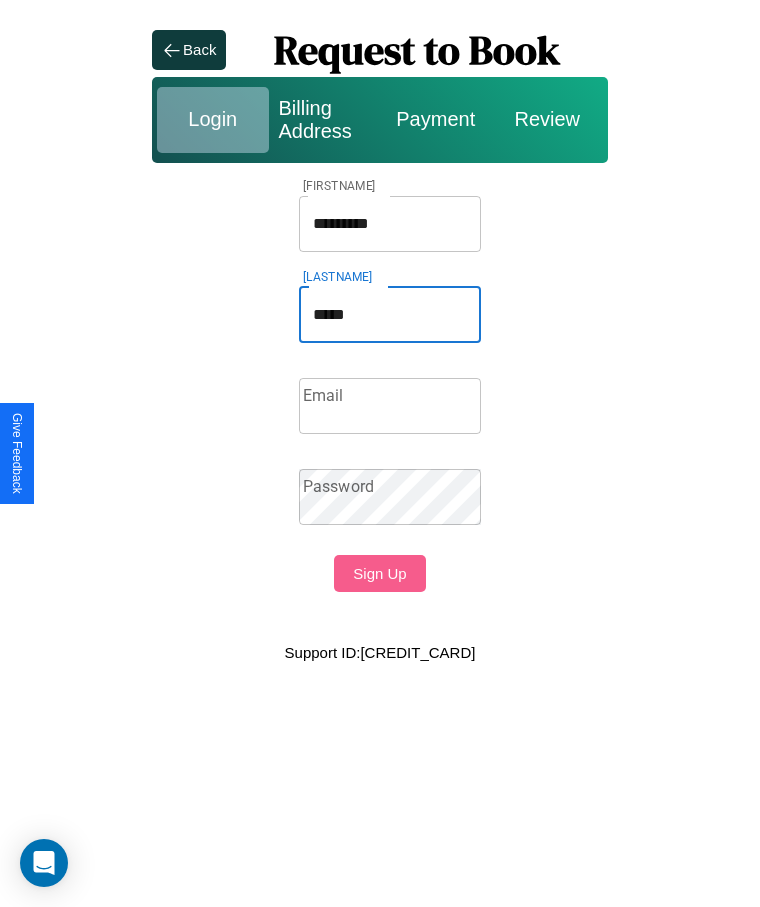 type on "*****" 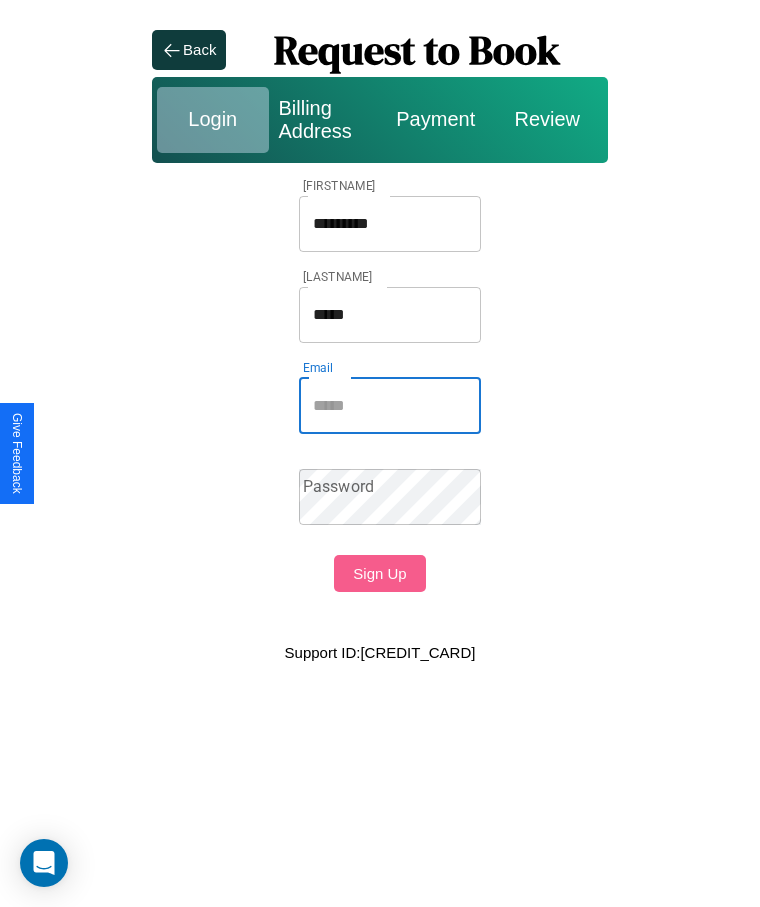 click on "Email" at bounding box center (390, 406) 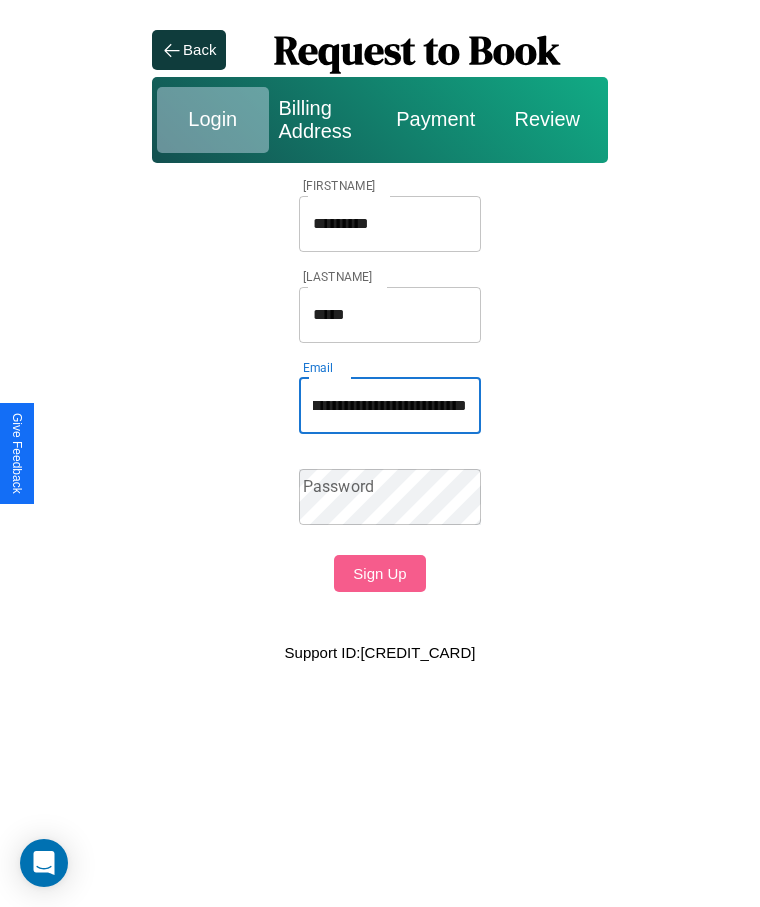 scroll, scrollTop: 0, scrollLeft: 65, axis: horizontal 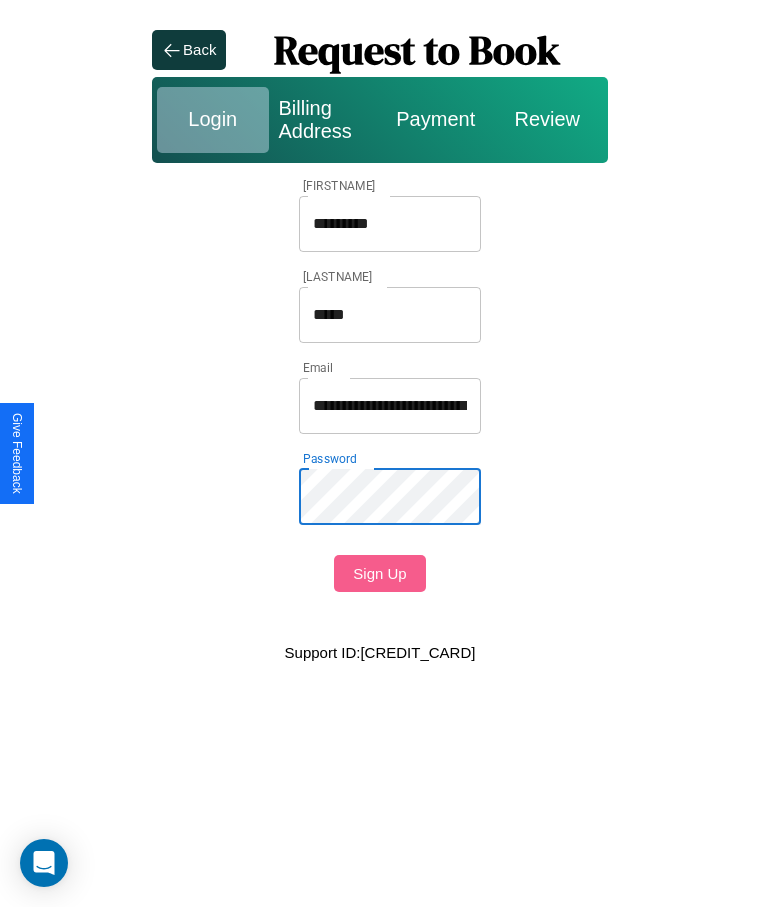 click on "Sign Up" at bounding box center (379, 573) 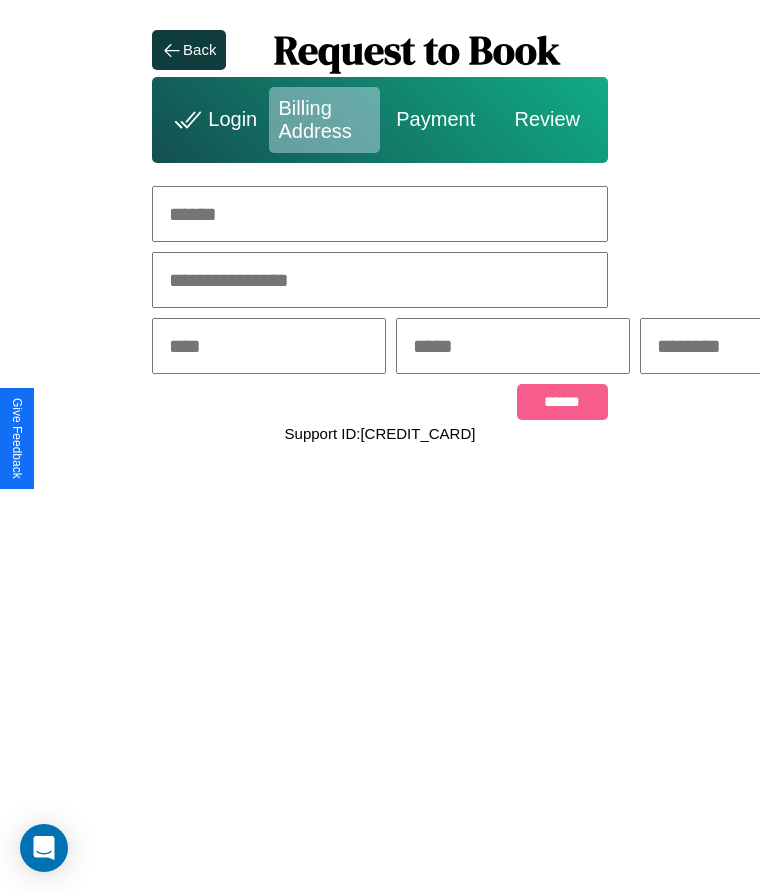 scroll, scrollTop: 0, scrollLeft: 309, axis: horizontal 